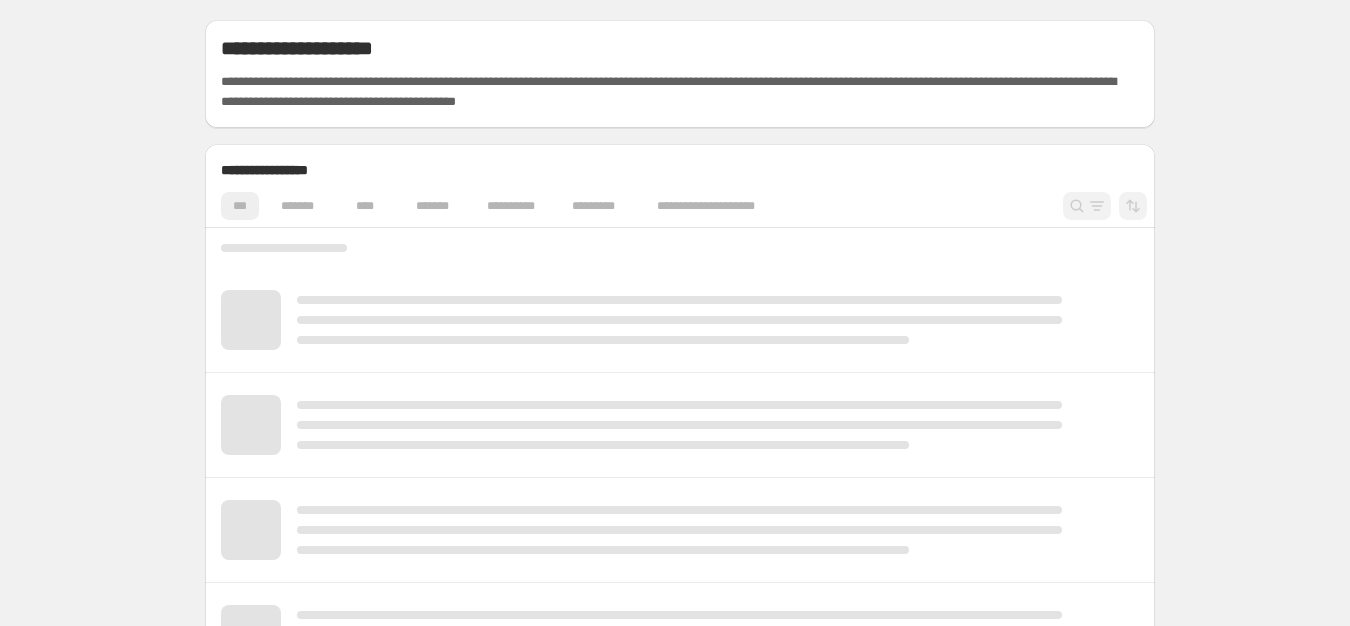 scroll, scrollTop: 0, scrollLeft: 0, axis: both 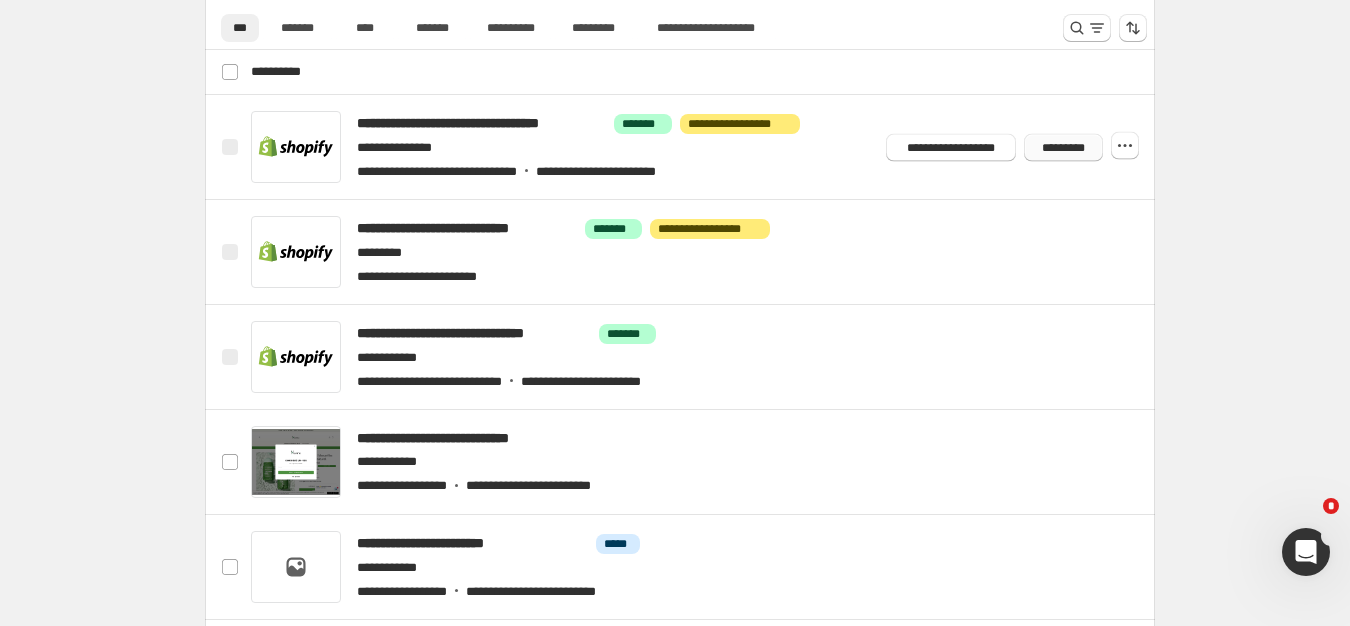 click on "*********" at bounding box center [1063, 147] 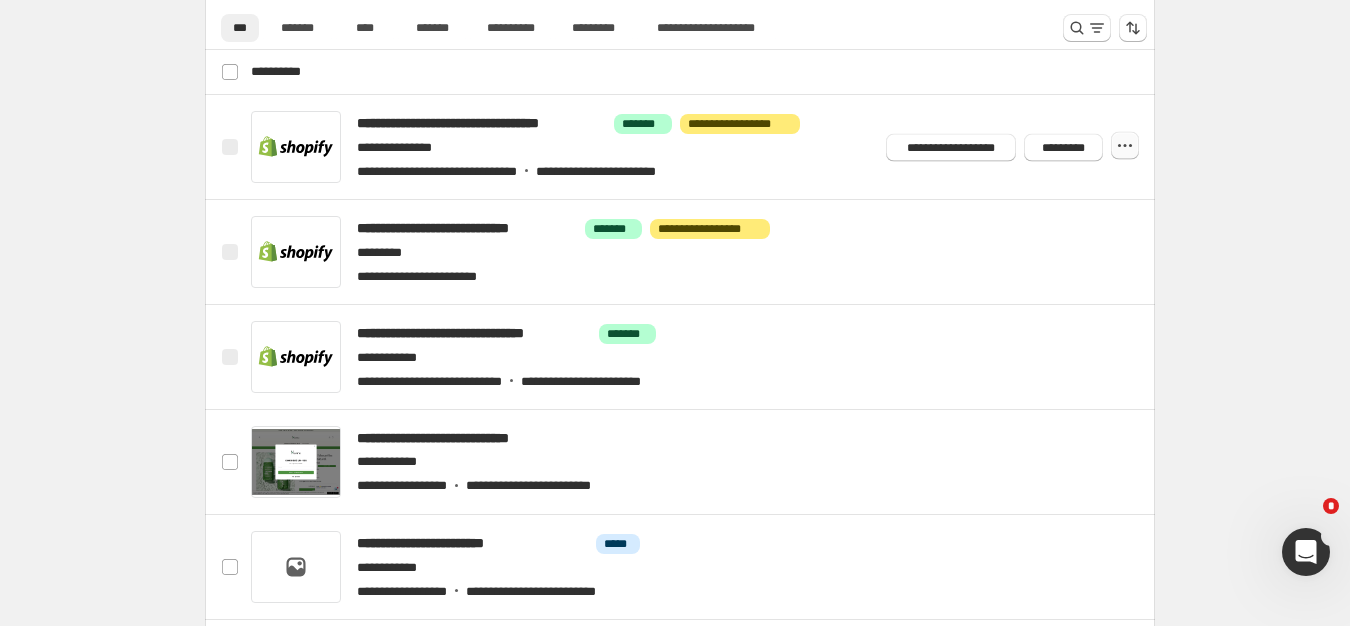 click 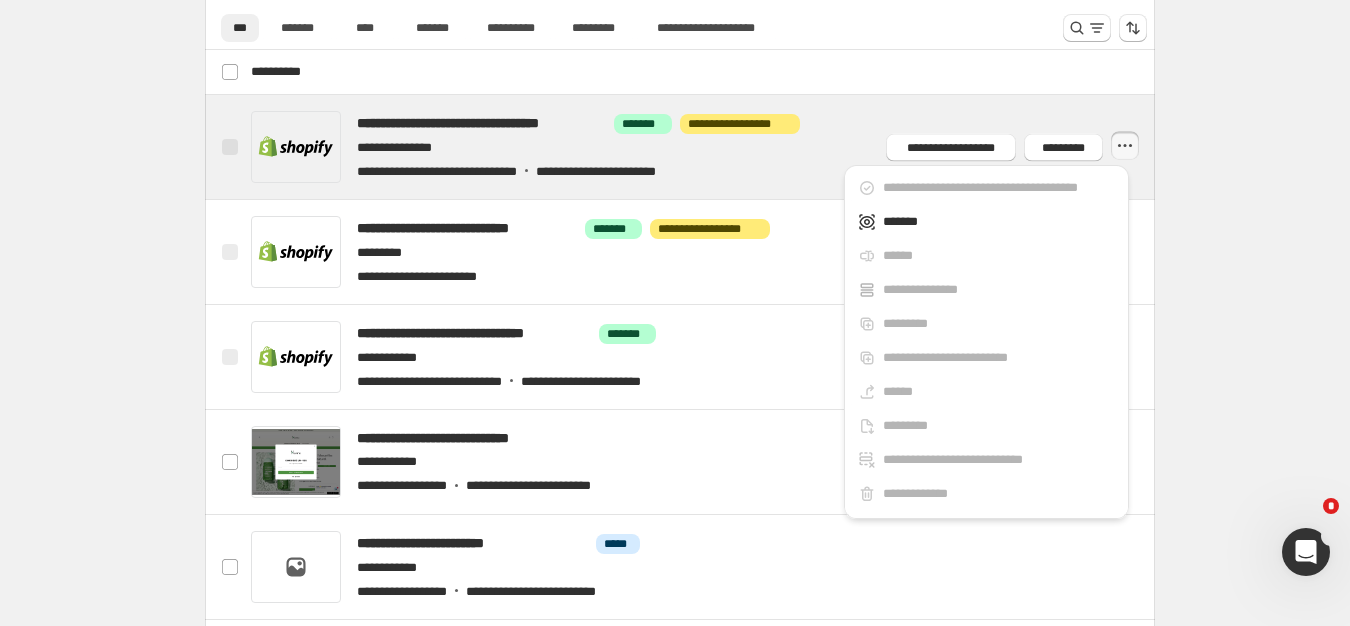 click at bounding box center [704, 147] 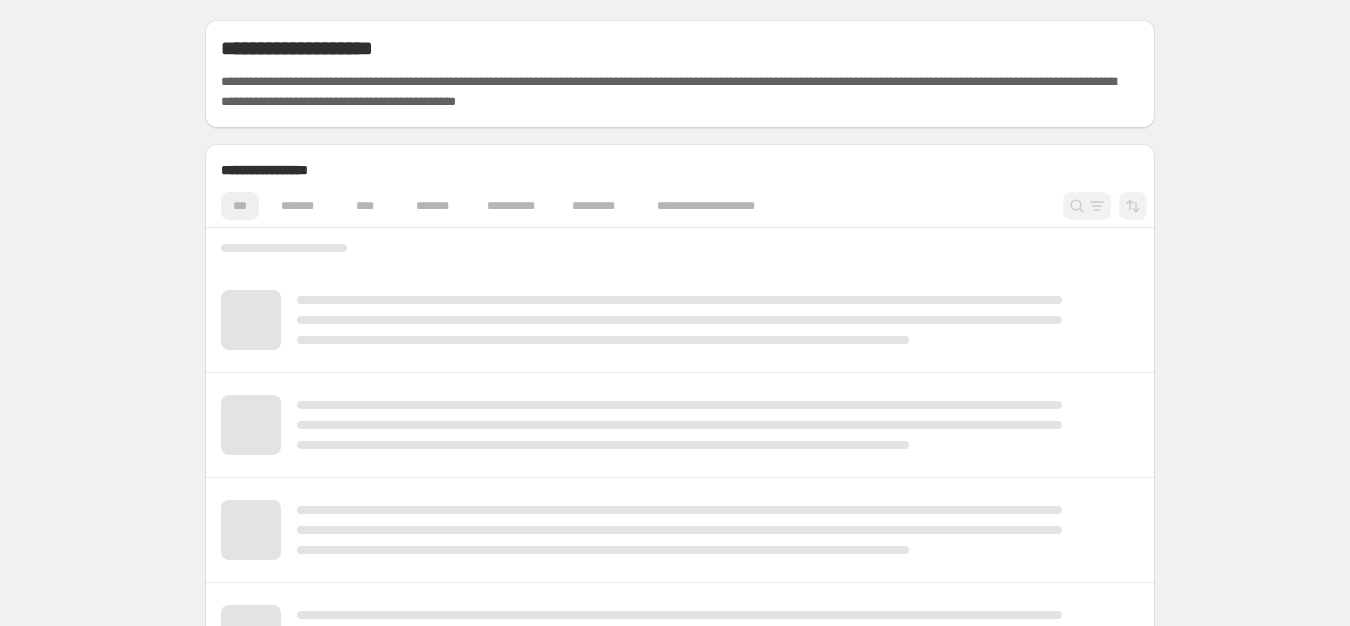 scroll, scrollTop: 0, scrollLeft: 0, axis: both 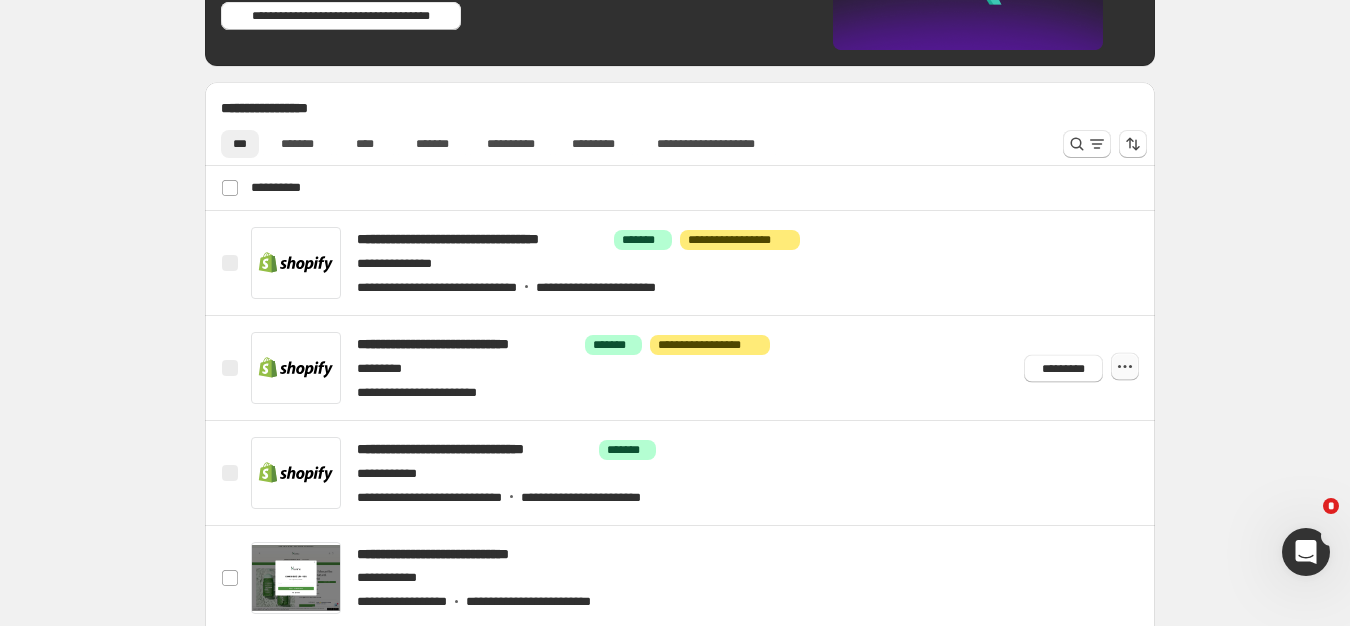 click 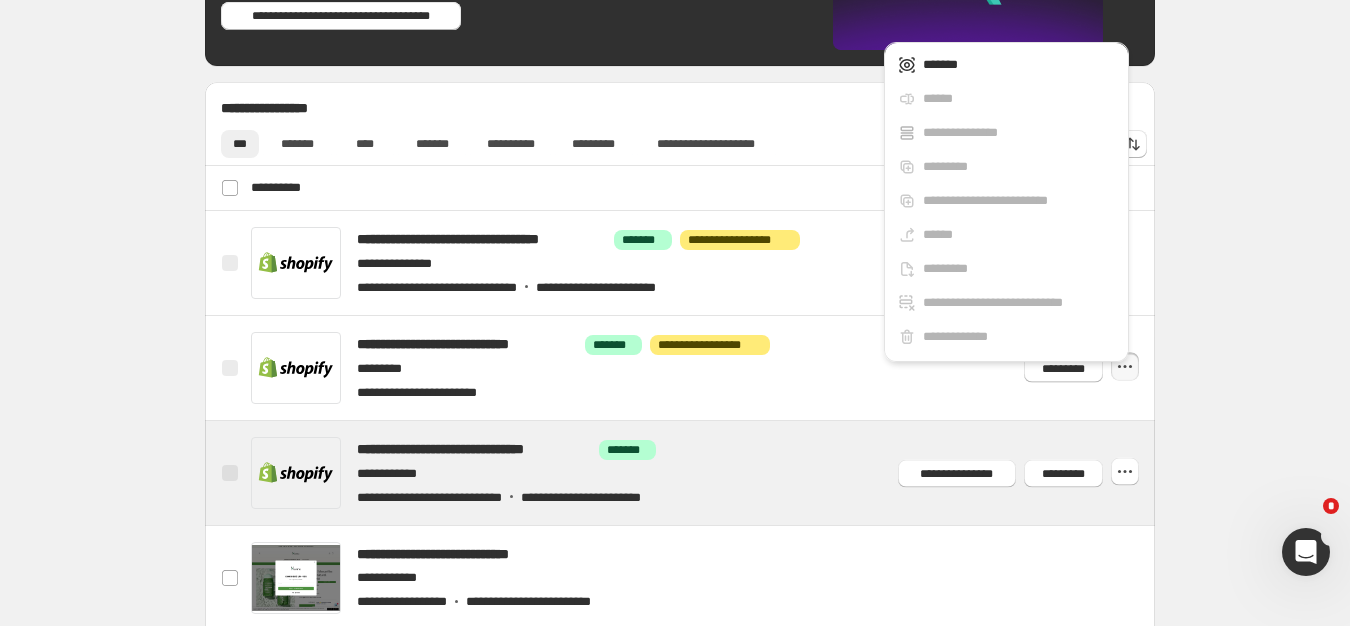 click at bounding box center (704, 473) 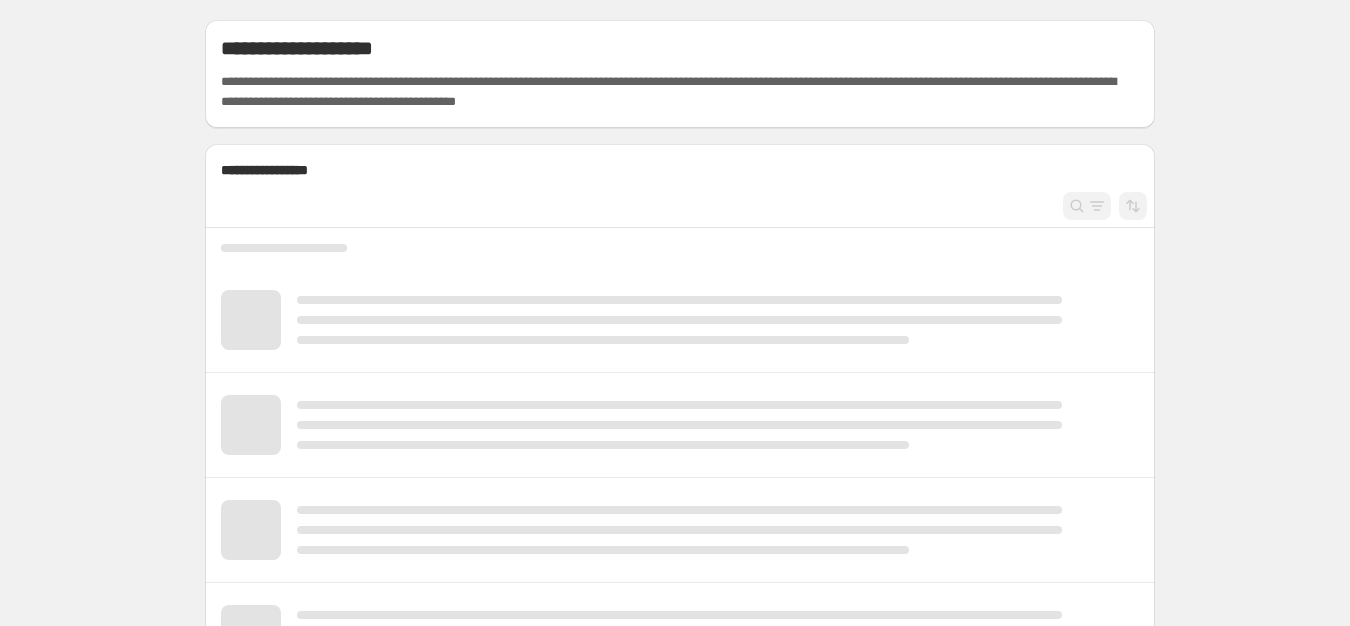 scroll, scrollTop: 0, scrollLeft: 0, axis: both 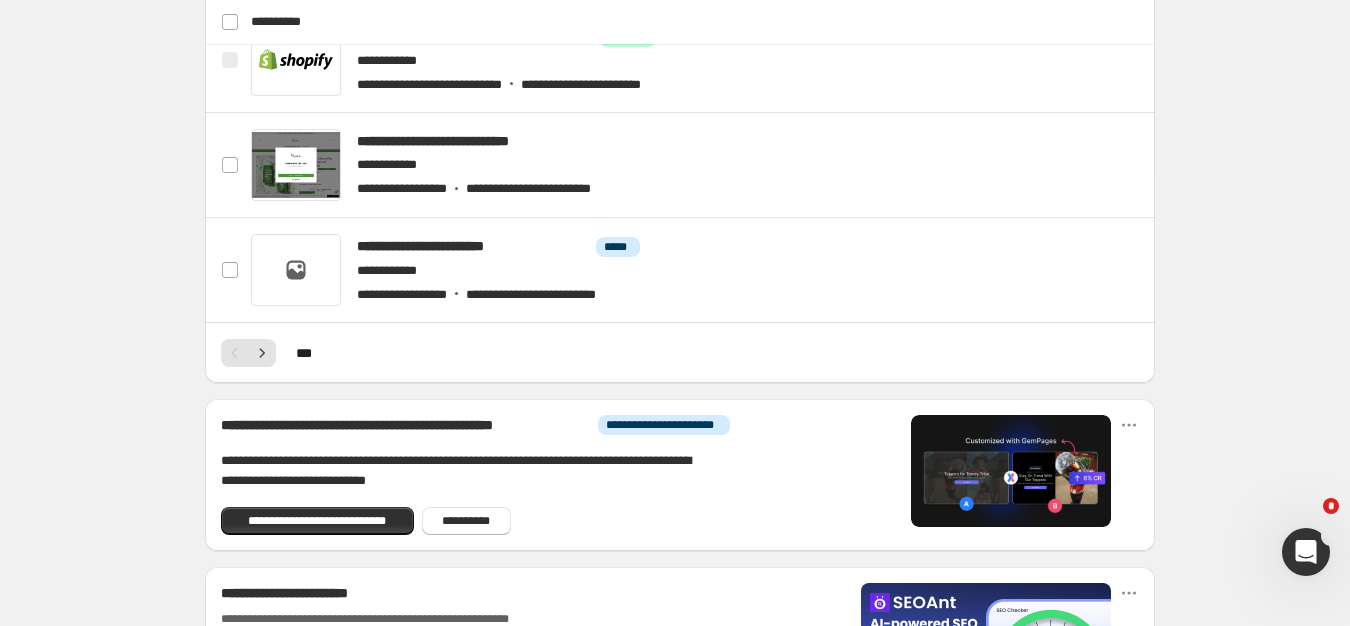 click on "* * *" at bounding box center [305, 353] 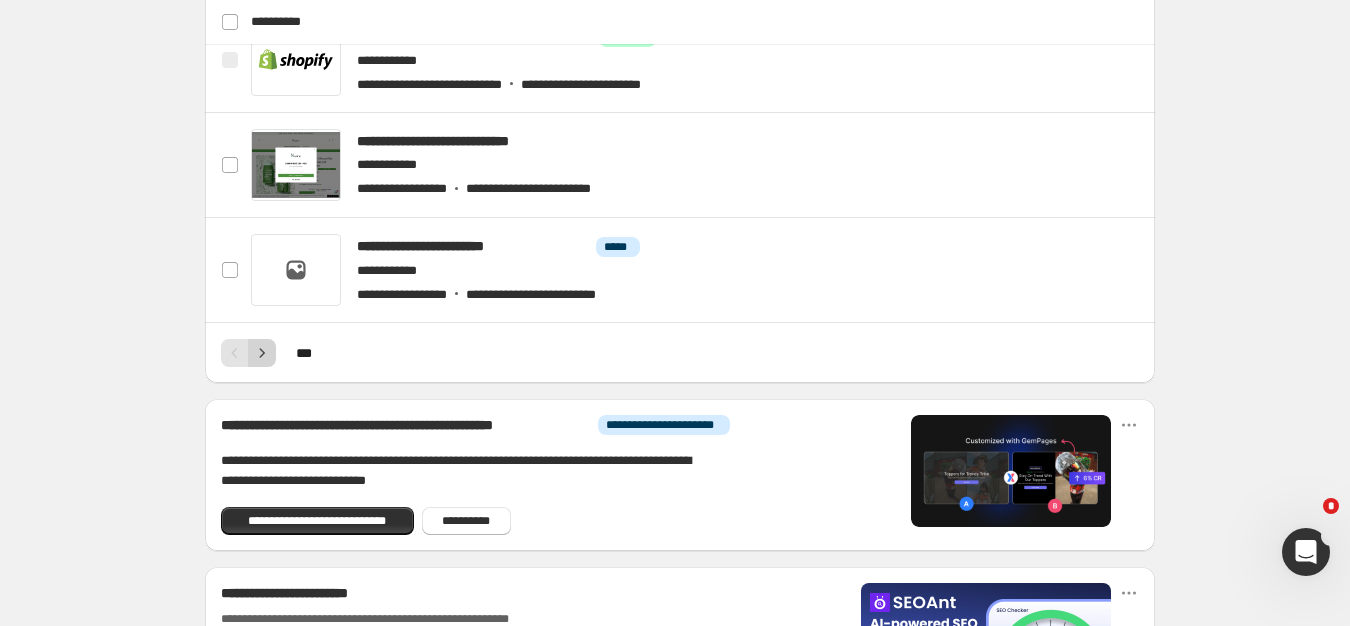 click at bounding box center (262, 353) 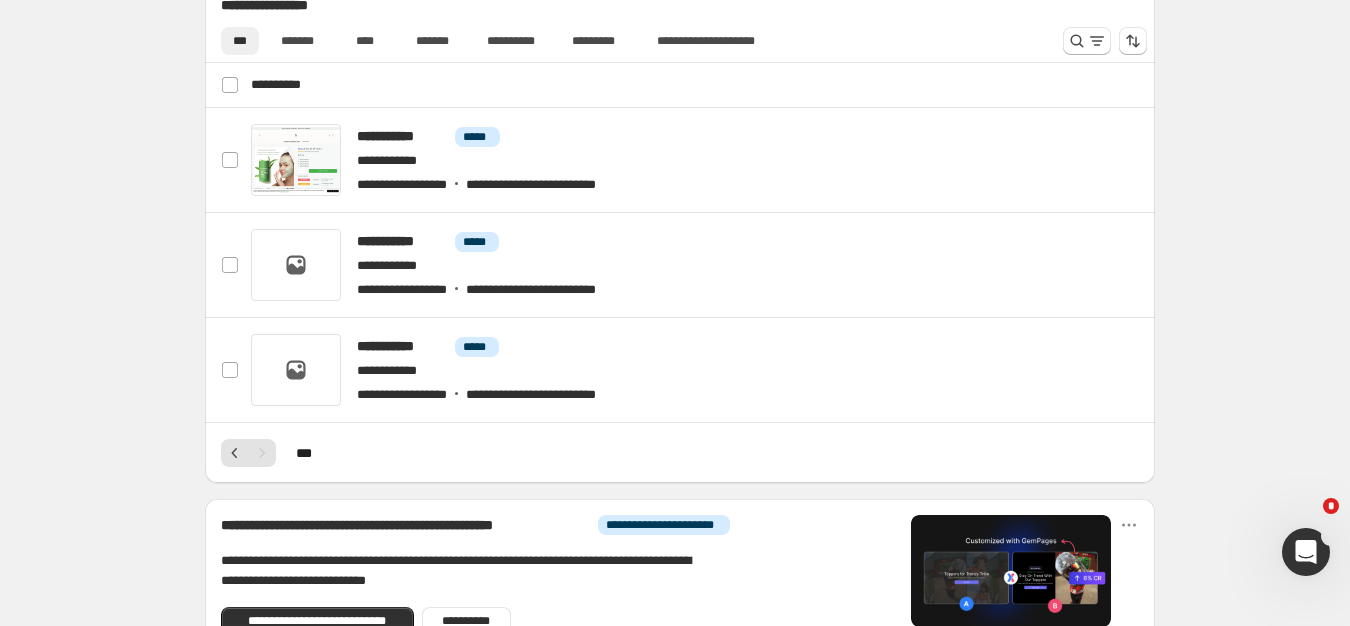 scroll, scrollTop: 796, scrollLeft: 0, axis: vertical 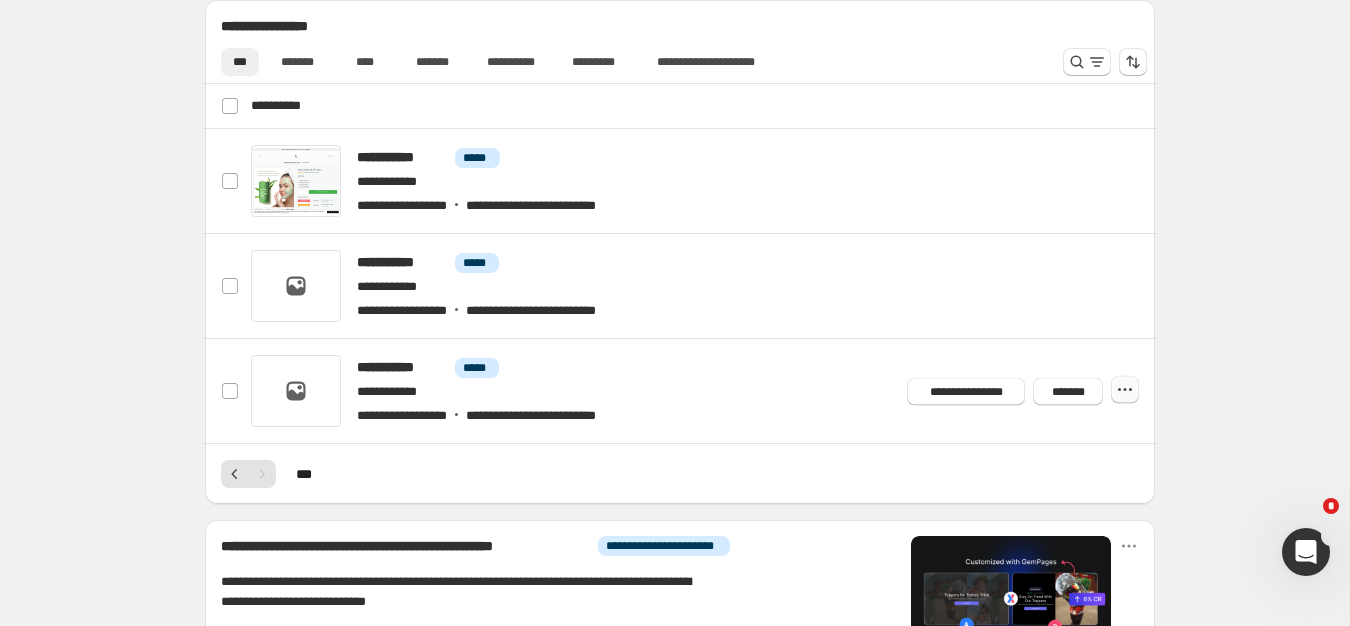 click 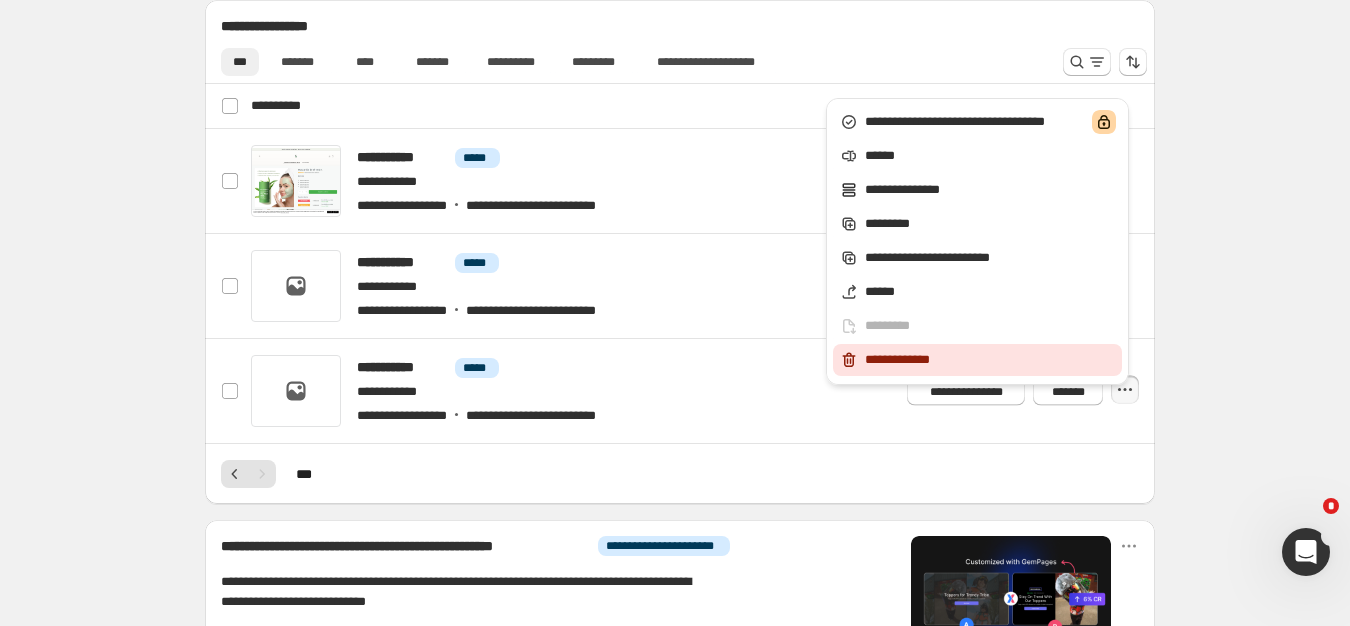 click on "**********" at bounding box center [977, 360] 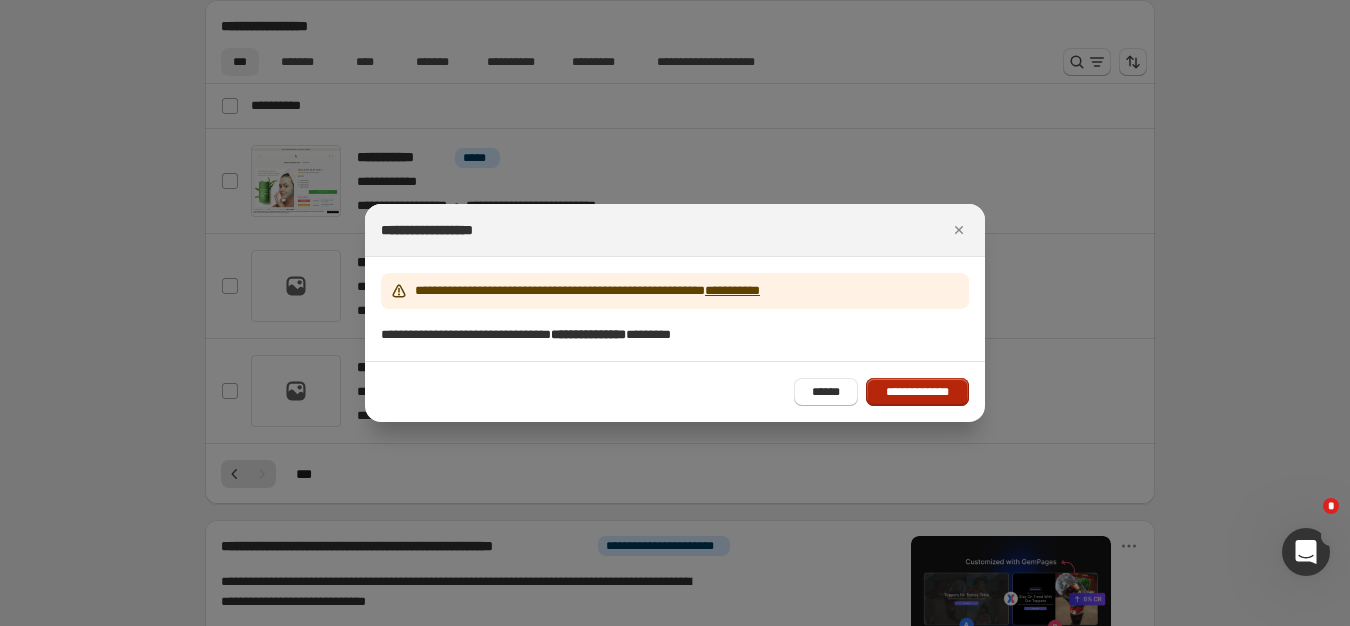 click on "**********" at bounding box center [917, 392] 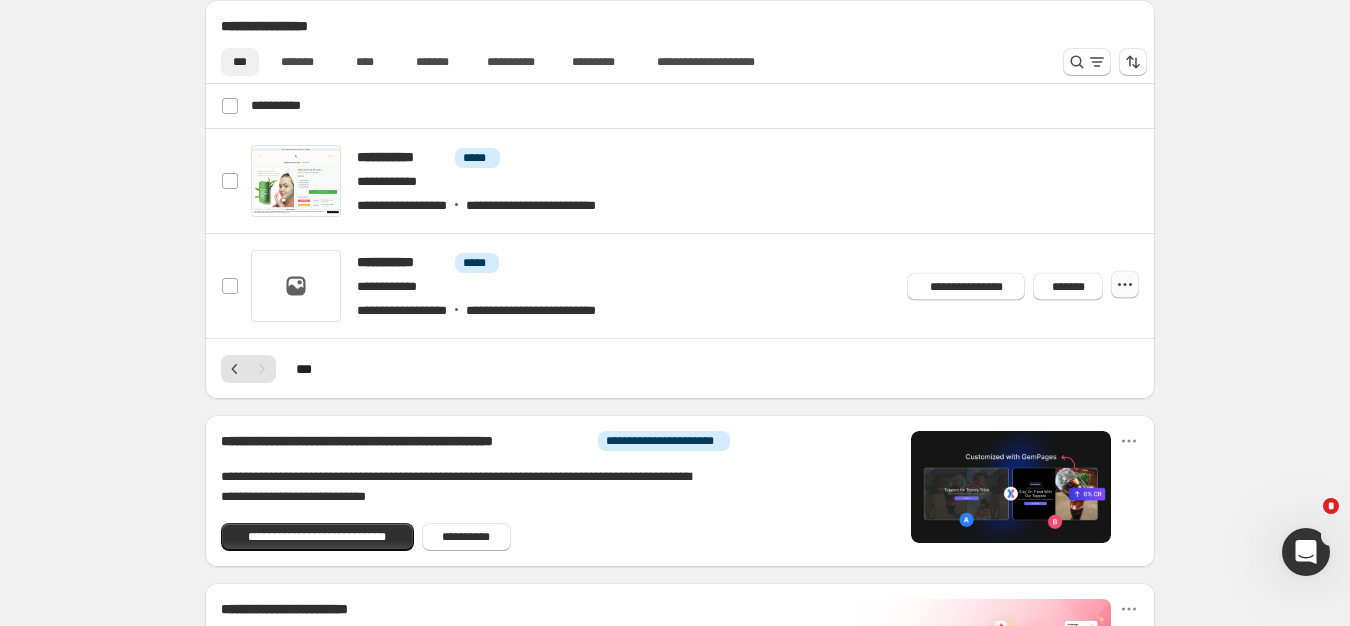 click 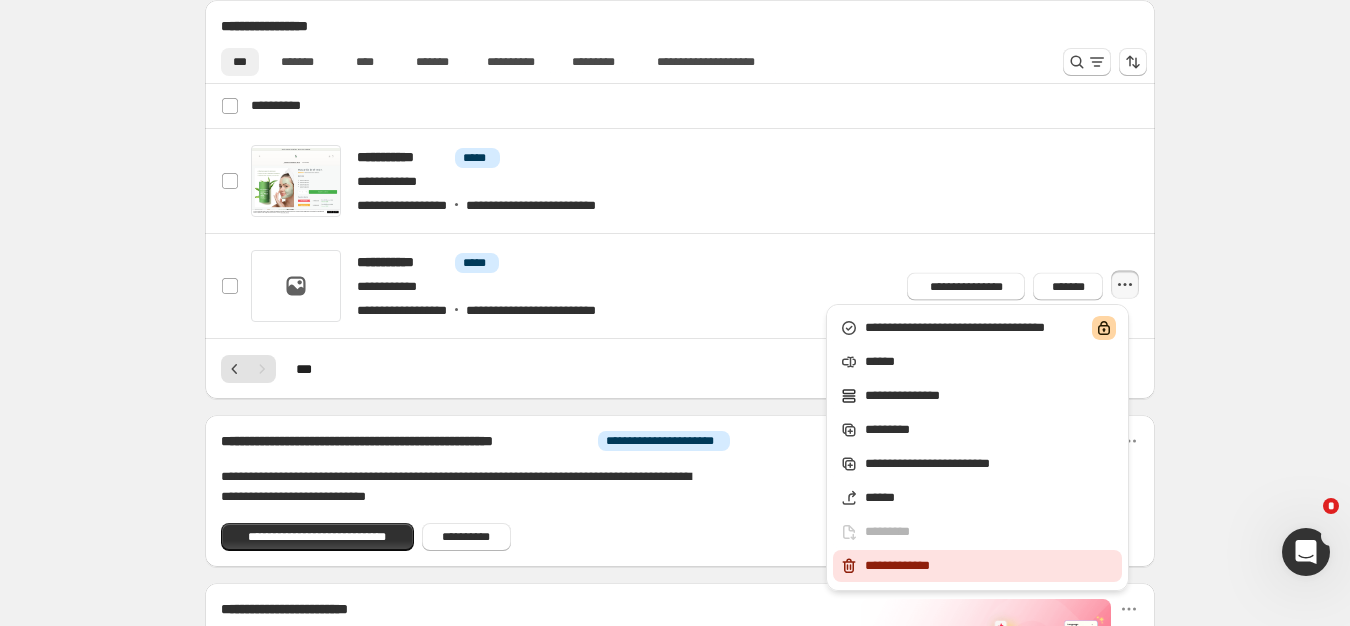 click on "**********" at bounding box center [990, 566] 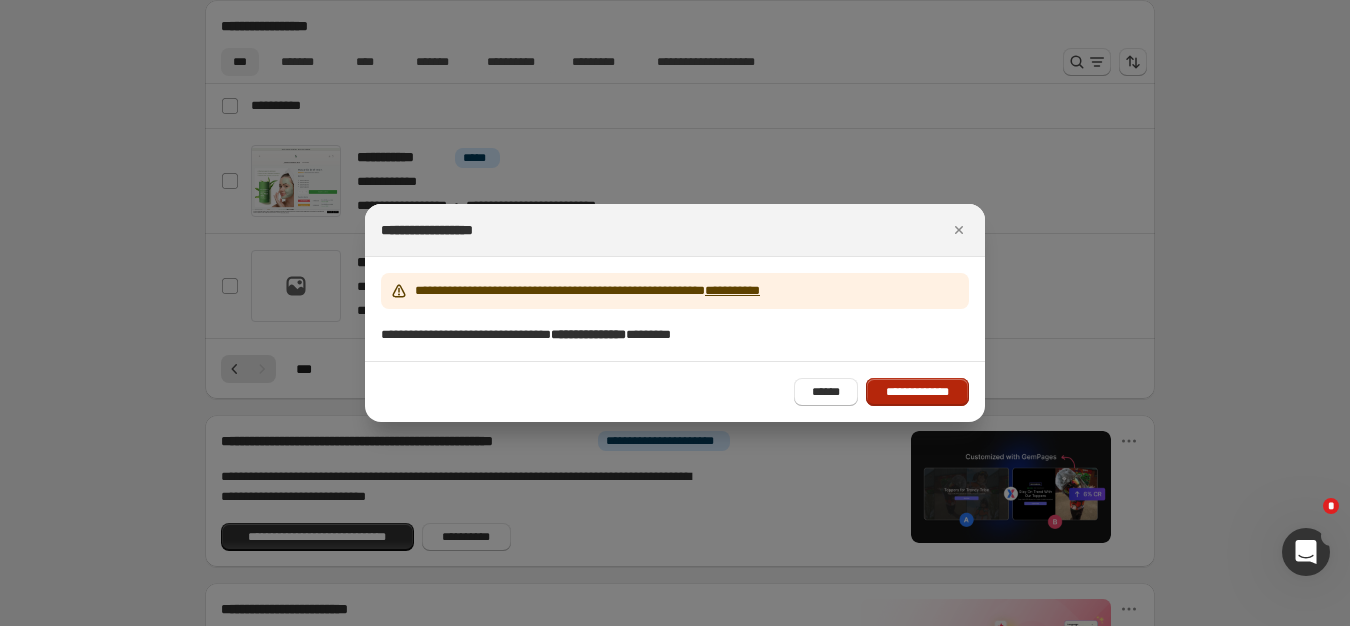 click on "**********" at bounding box center [917, 392] 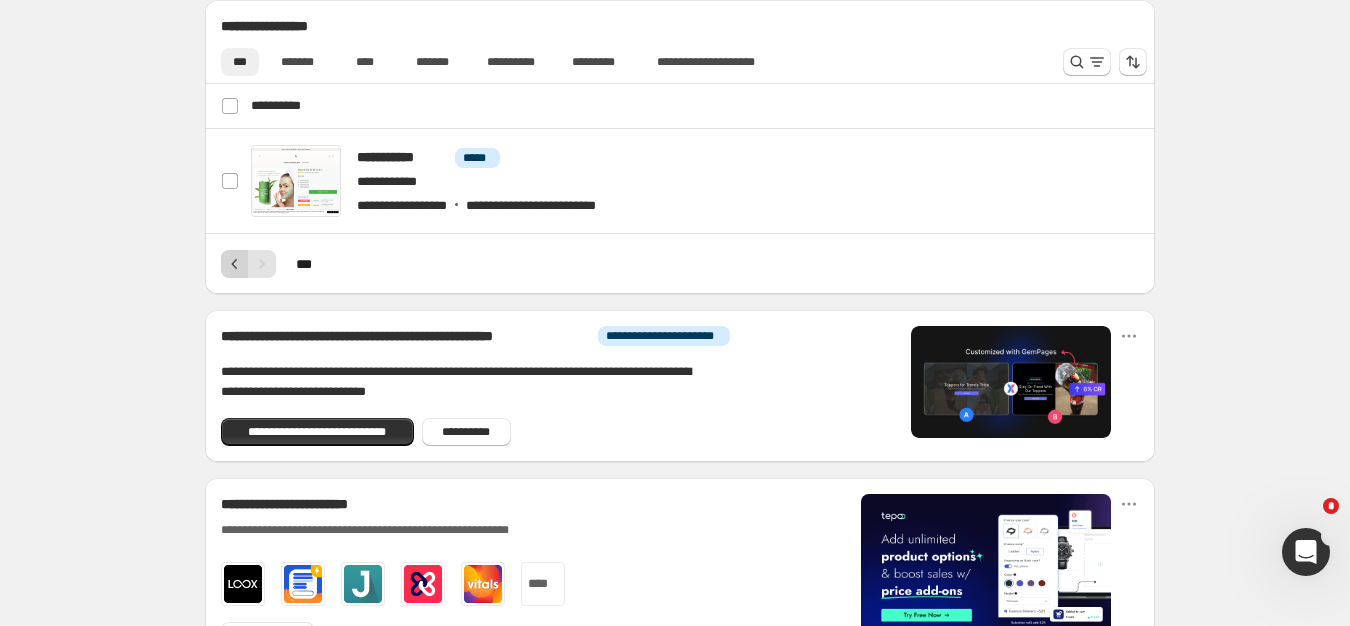 click at bounding box center (235, 264) 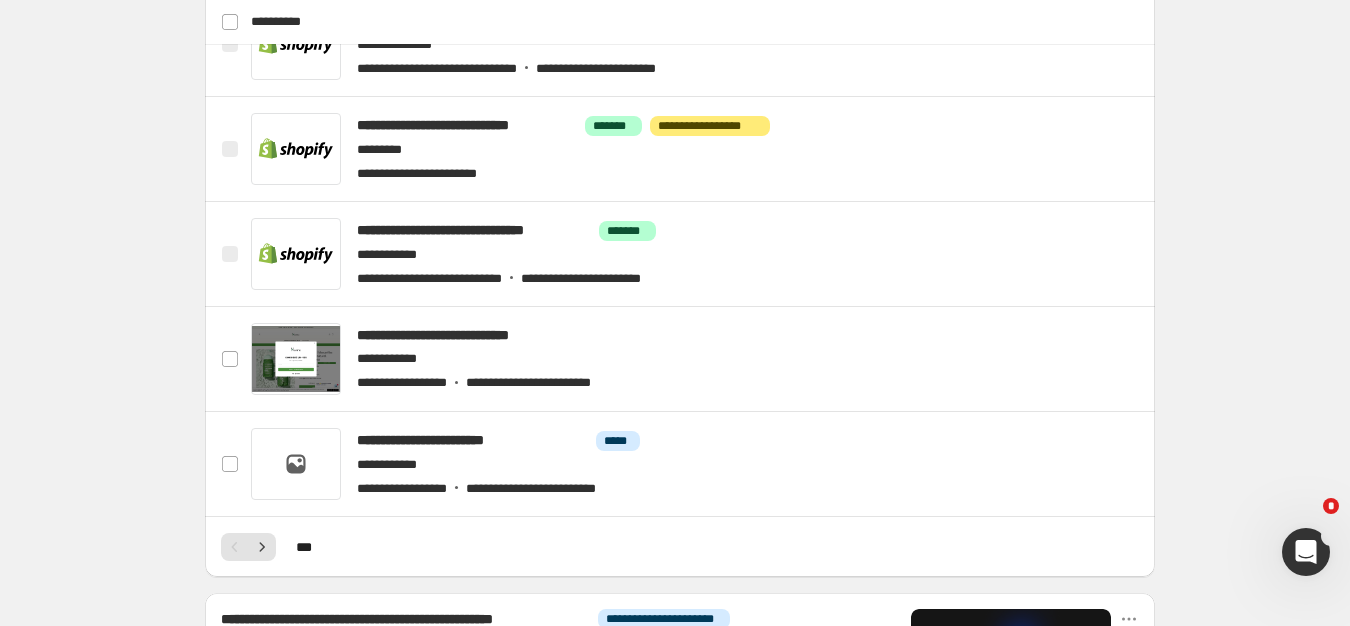 scroll, scrollTop: 930, scrollLeft: 0, axis: vertical 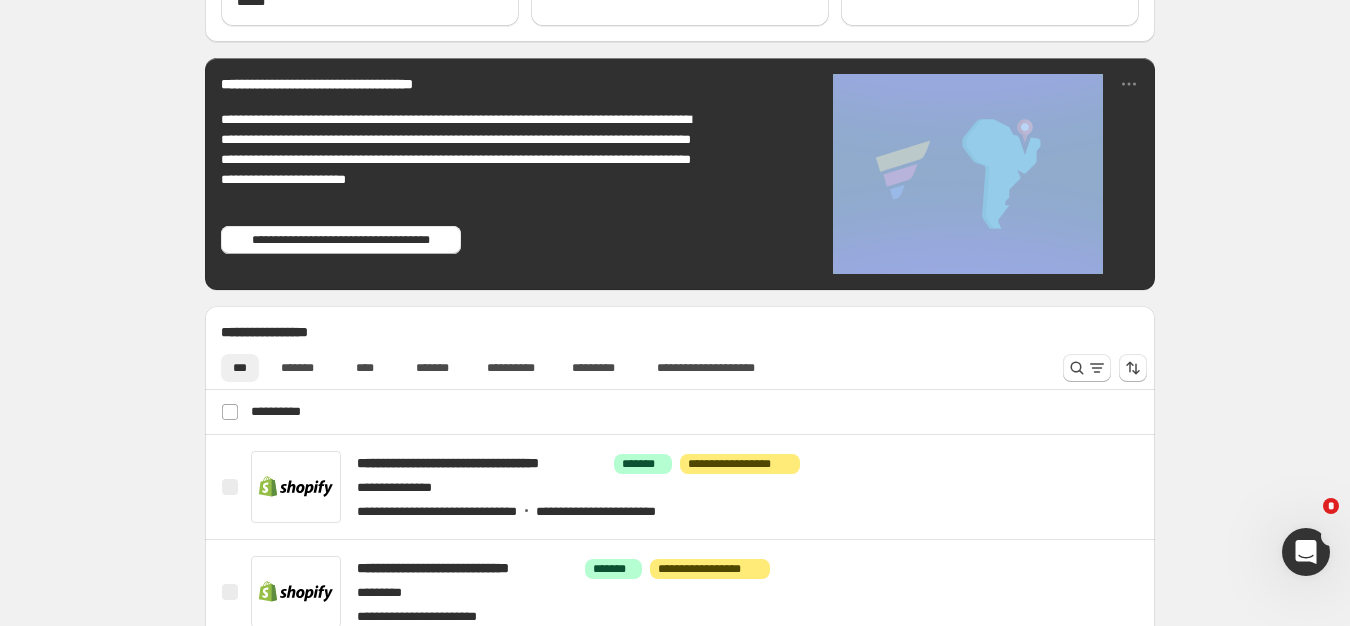 drag, startPoint x: 1328, startPoint y: 223, endPoint x: 1359, endPoint y: 8, distance: 217.22339 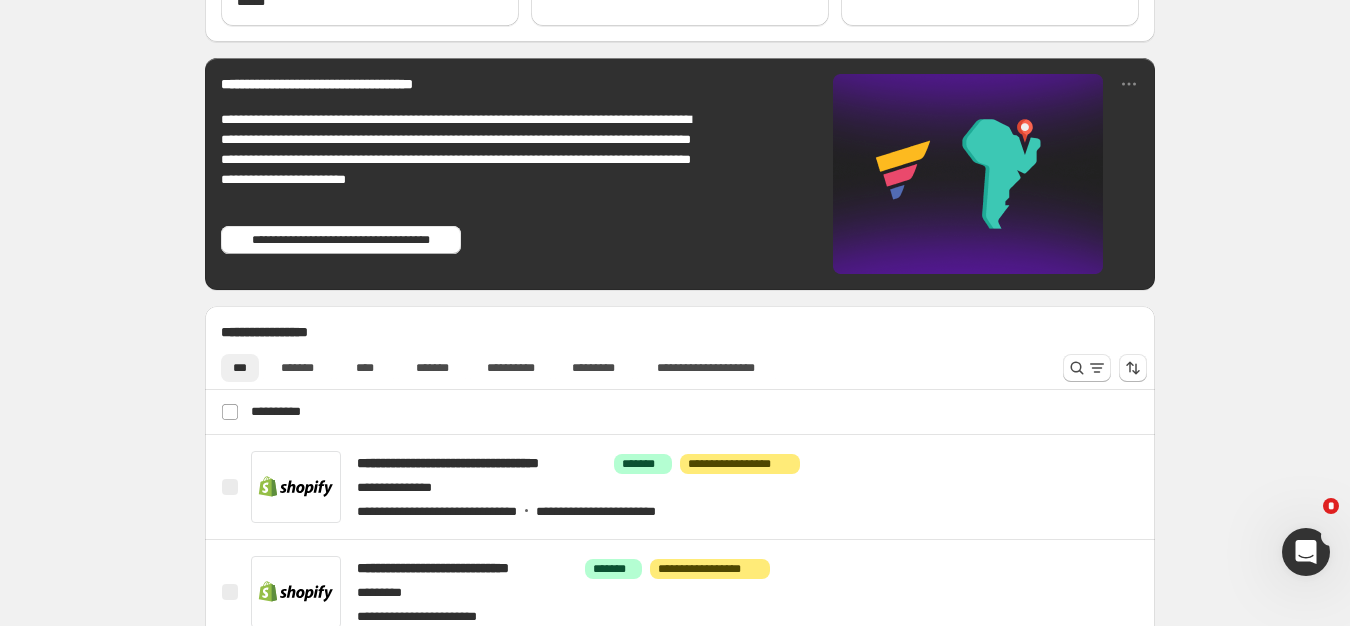 click on "**********" at bounding box center [680, 569] 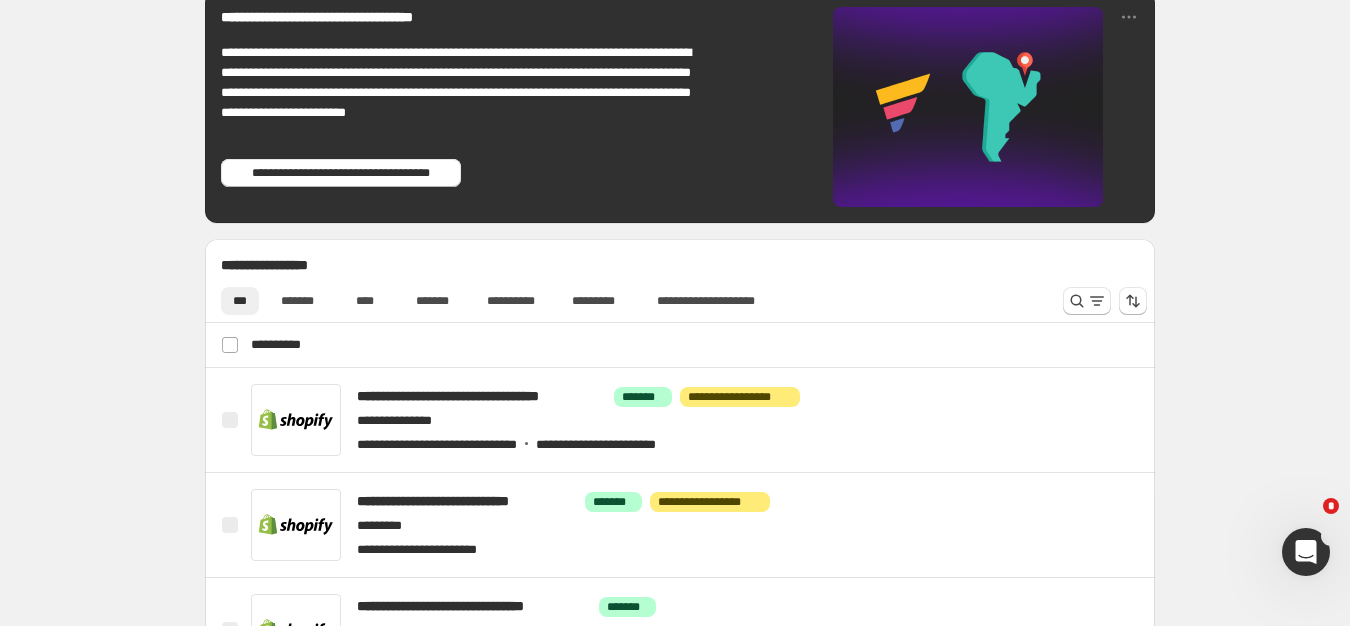 scroll, scrollTop: 599, scrollLeft: 0, axis: vertical 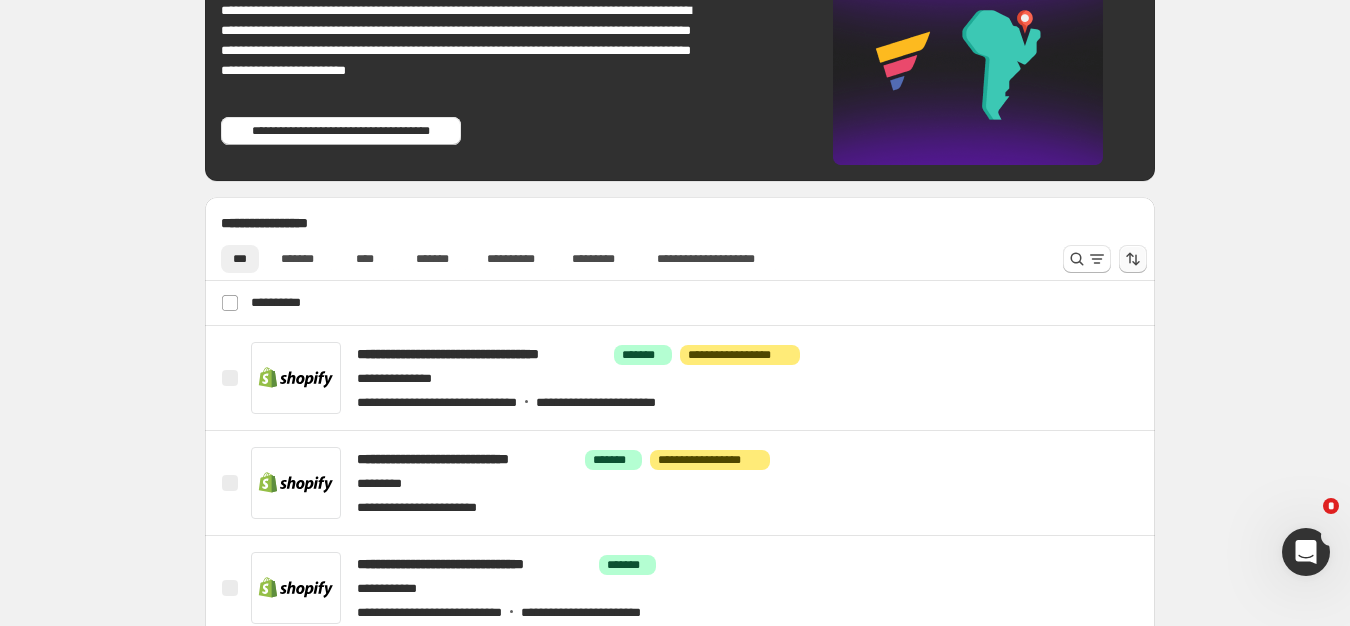 click at bounding box center (1133, 259) 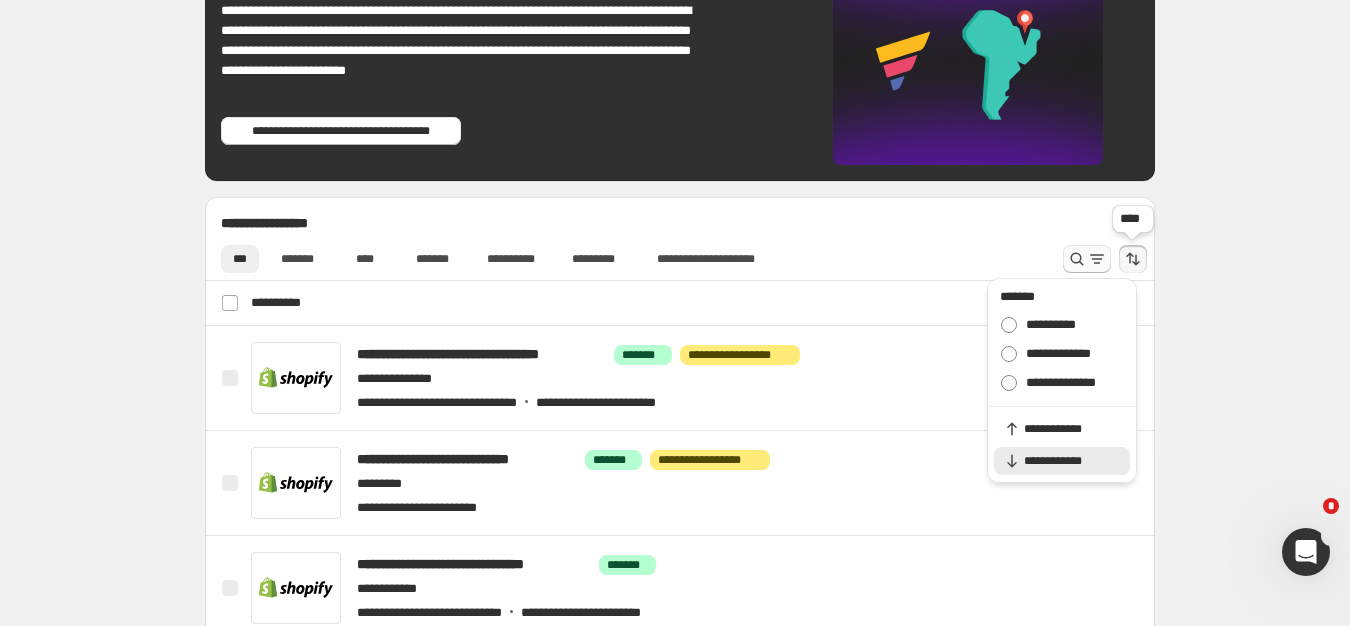 click 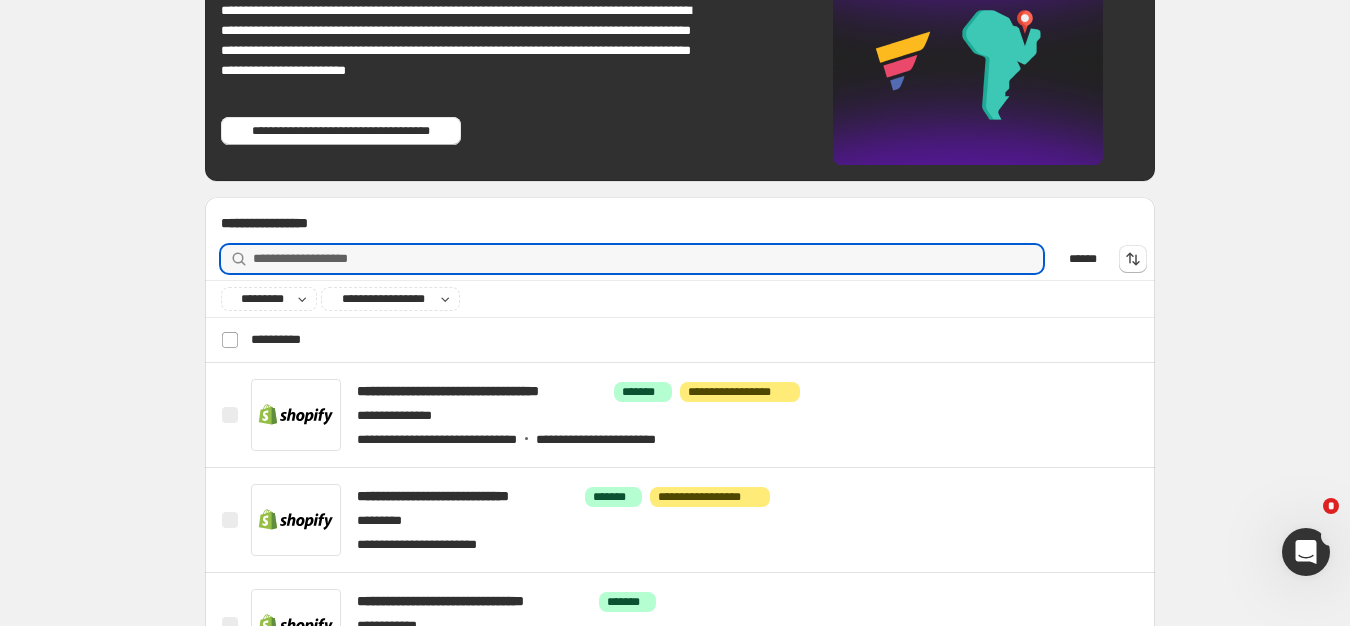 click on "**********" at bounding box center [680, 478] 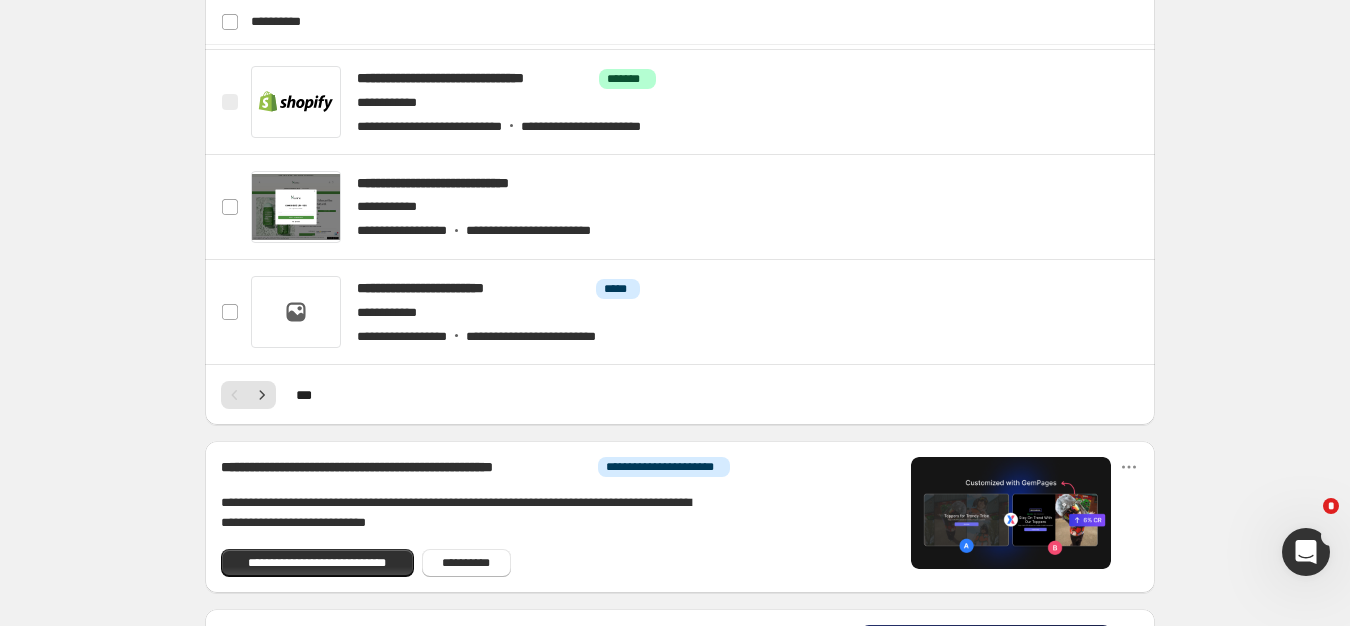 scroll, scrollTop: 1147, scrollLeft: 0, axis: vertical 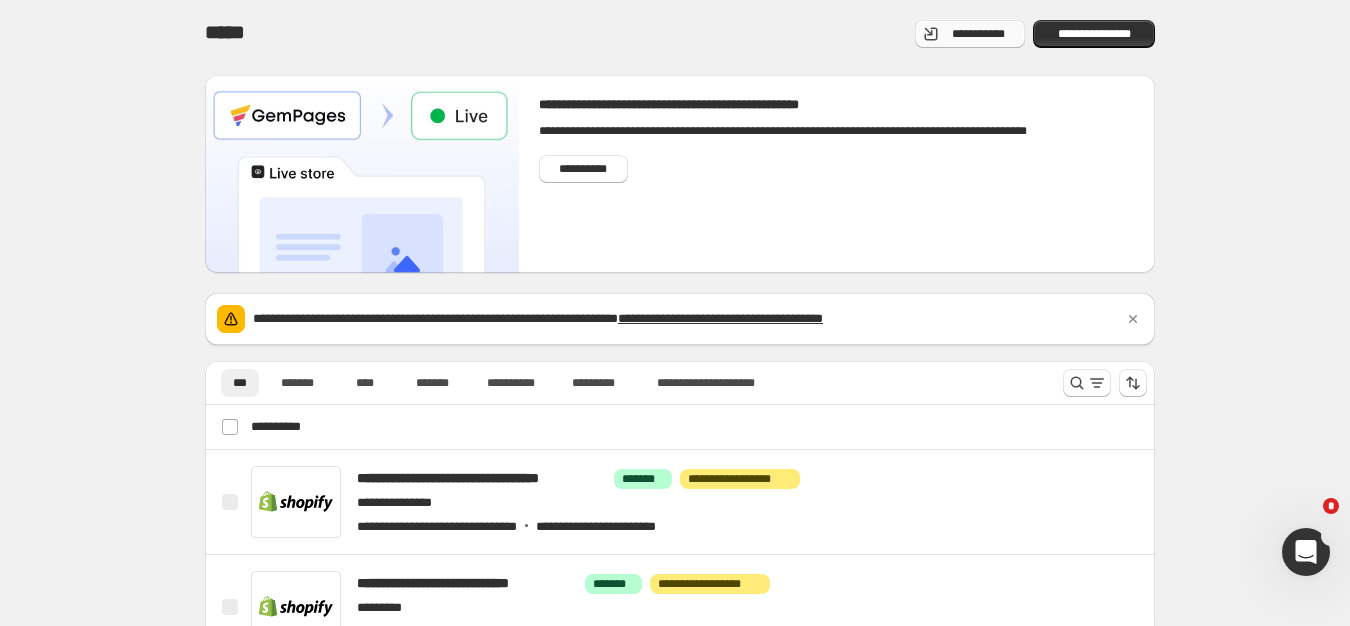 click on "**********" at bounding box center (970, 34) 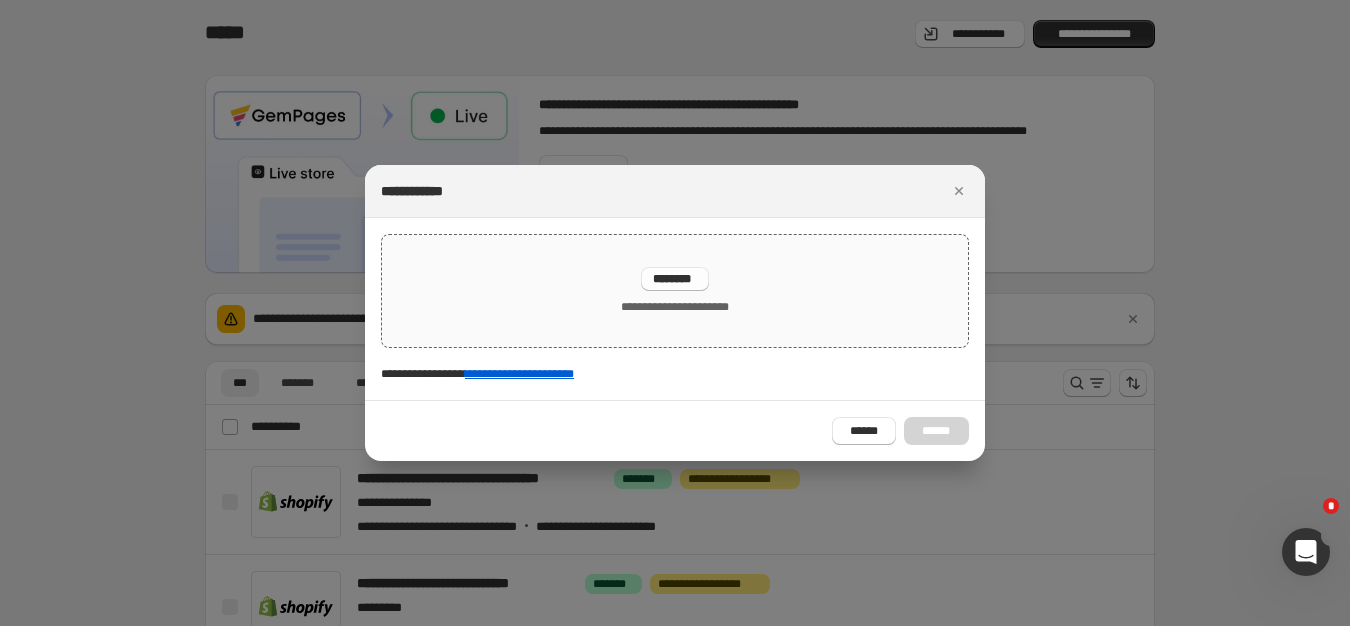 click on "********" at bounding box center [675, 279] 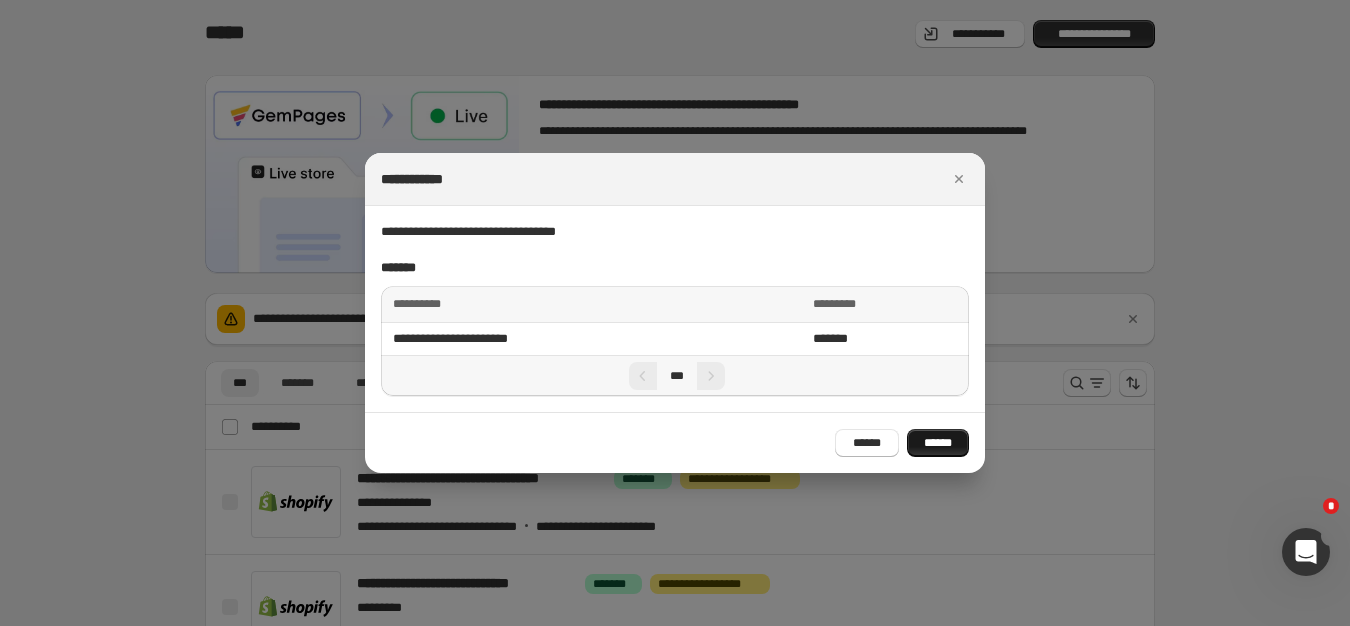 click on "******" at bounding box center [938, 443] 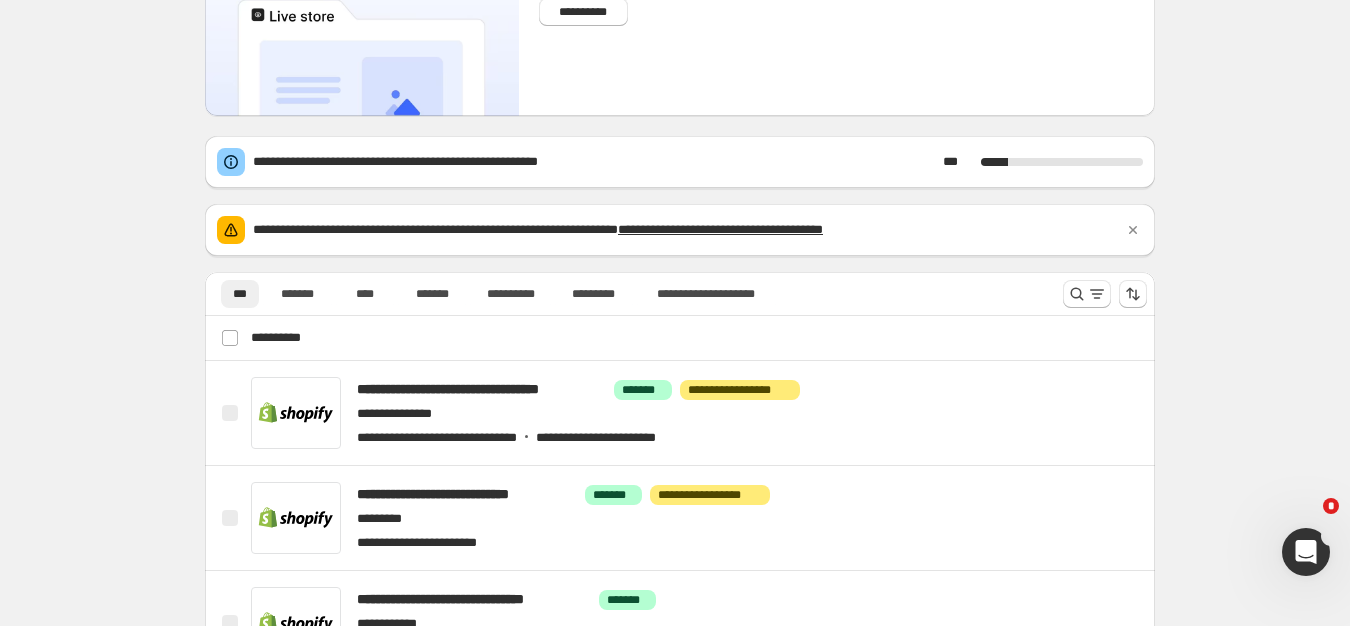 scroll, scrollTop: 167, scrollLeft: 0, axis: vertical 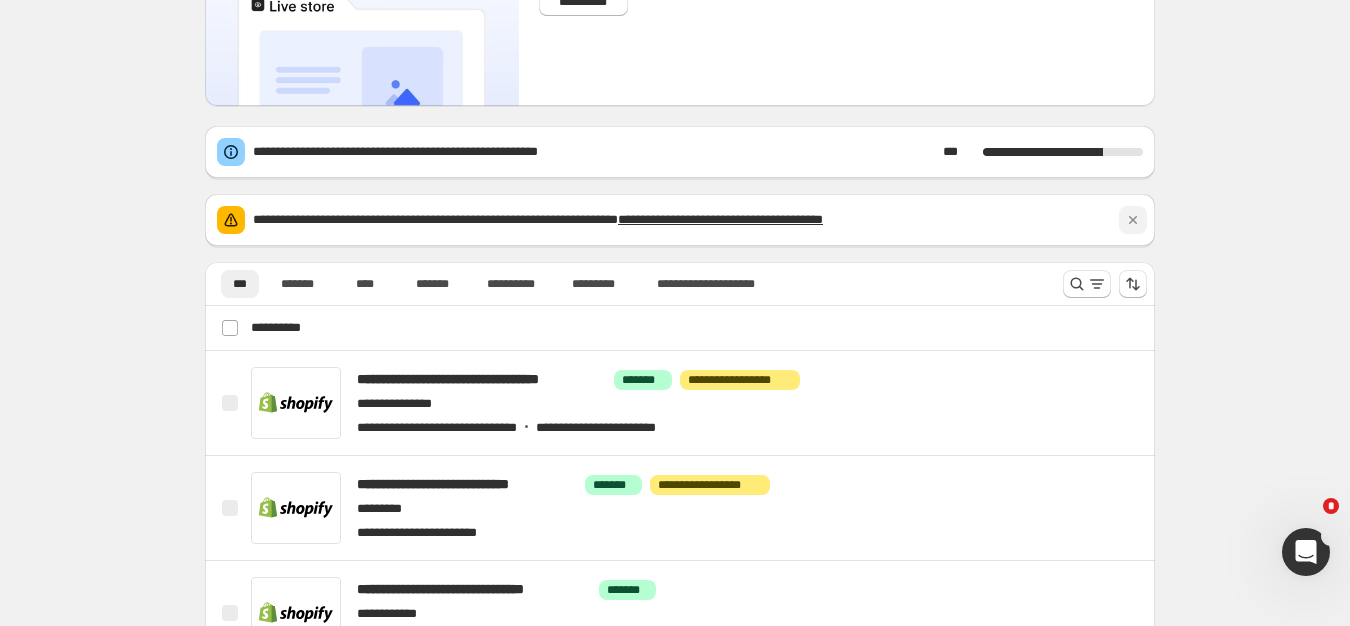 click 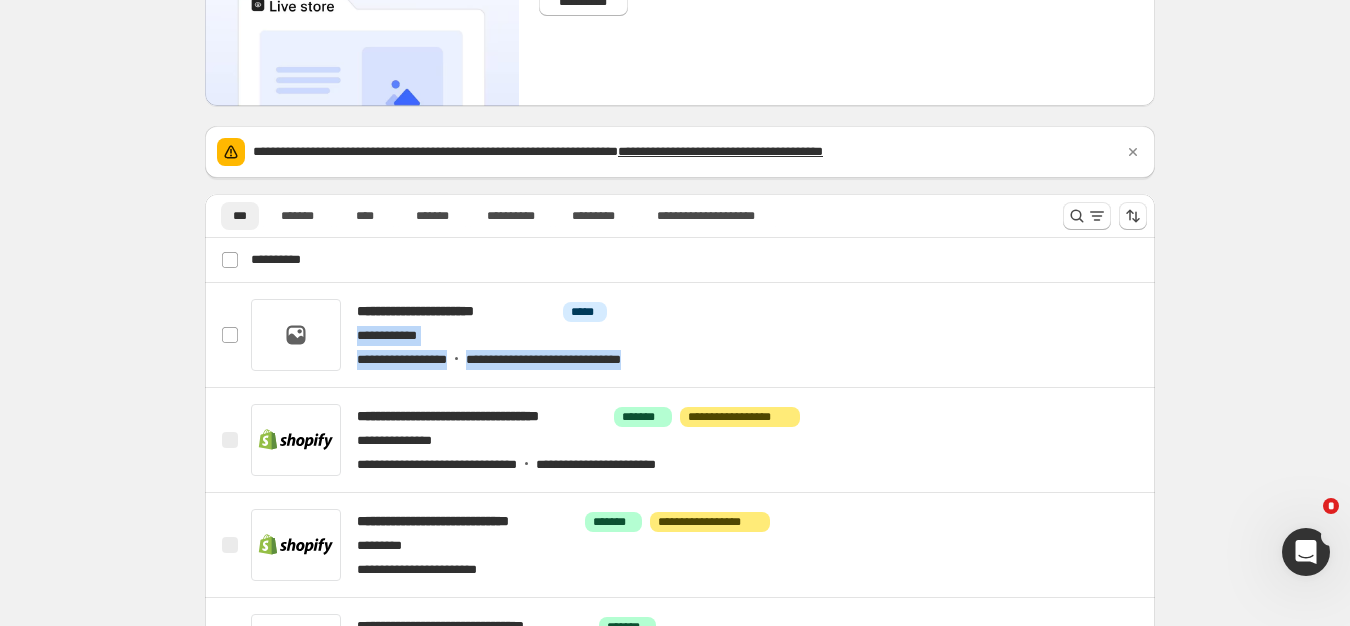 drag, startPoint x: 1359, startPoint y: 300, endPoint x: 1346, endPoint y: 367, distance: 68.24954 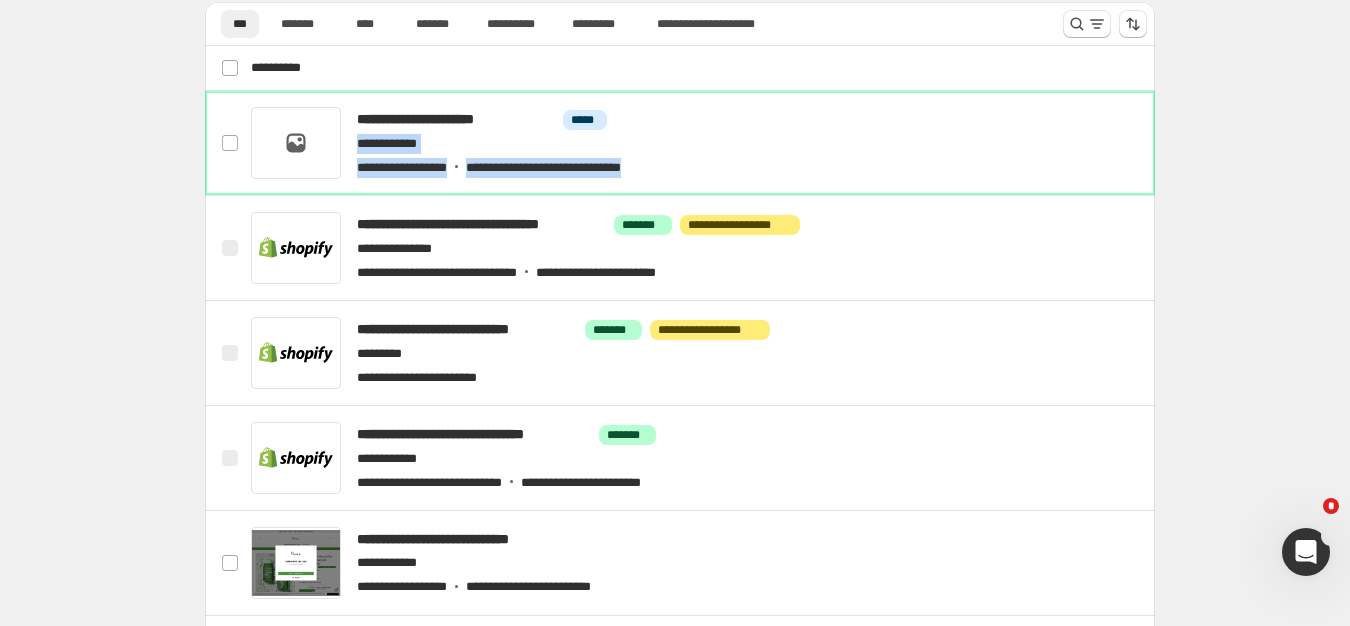 scroll, scrollTop: 357, scrollLeft: 0, axis: vertical 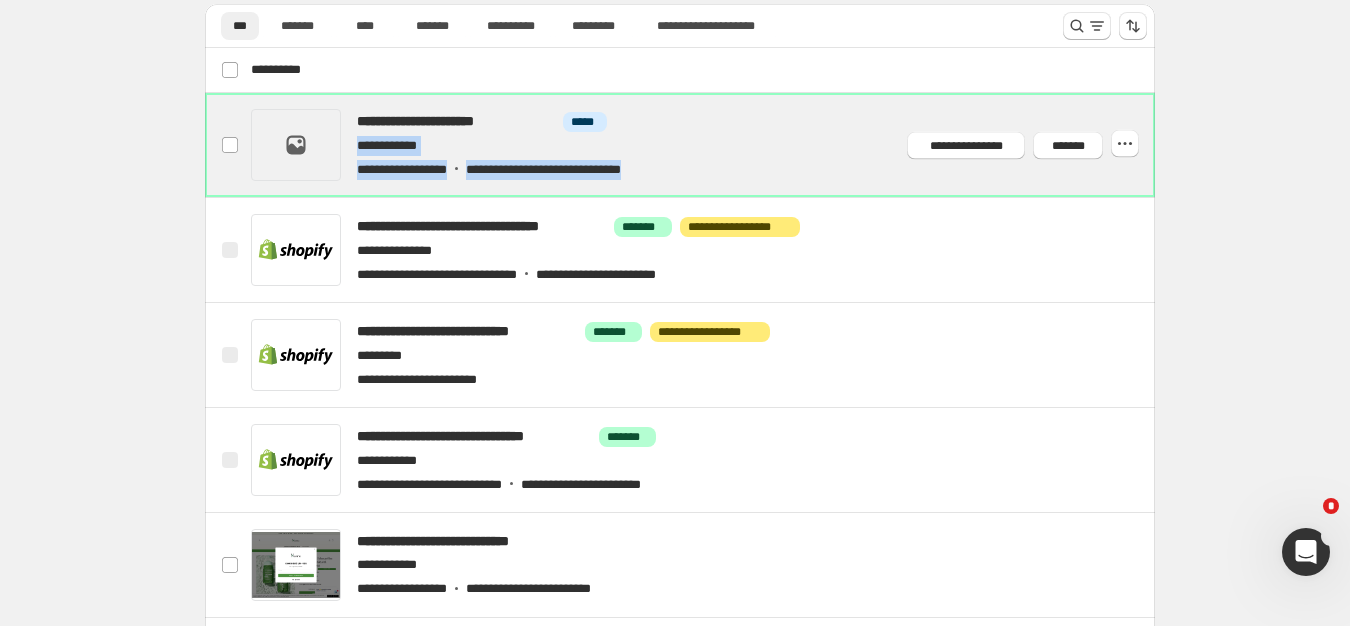 click at bounding box center [704, 145] 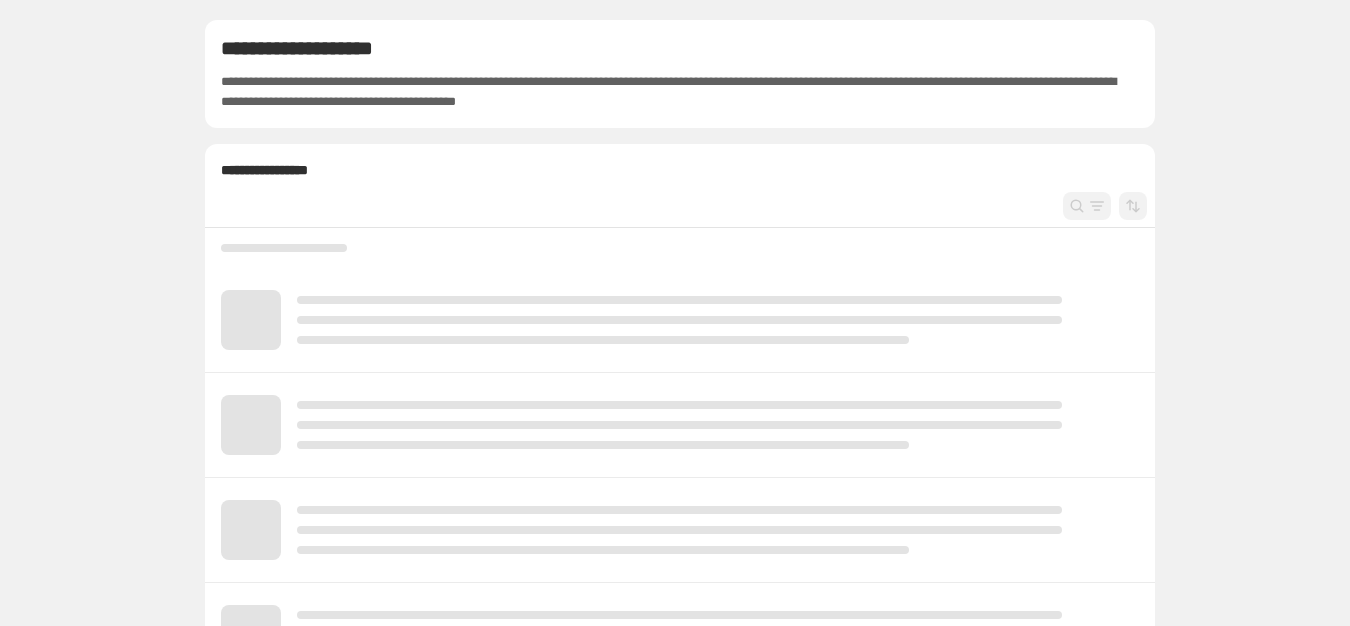 scroll, scrollTop: 0, scrollLeft: 0, axis: both 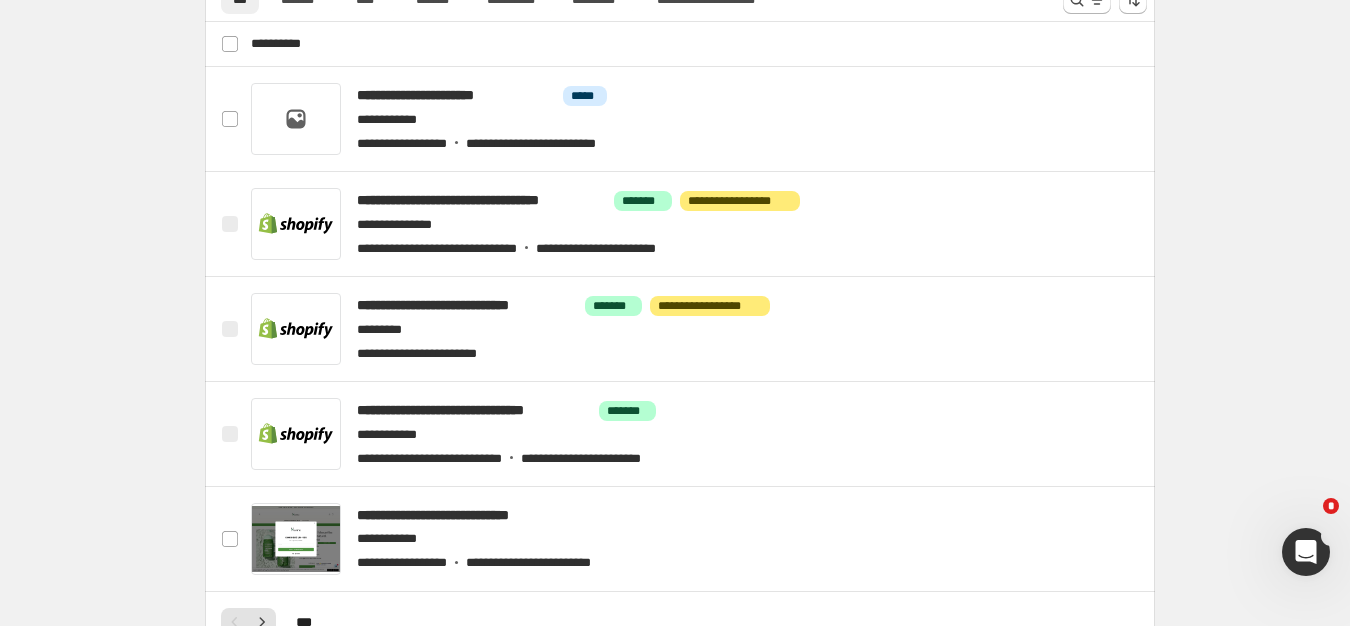 click on "**********" at bounding box center [680, 201] 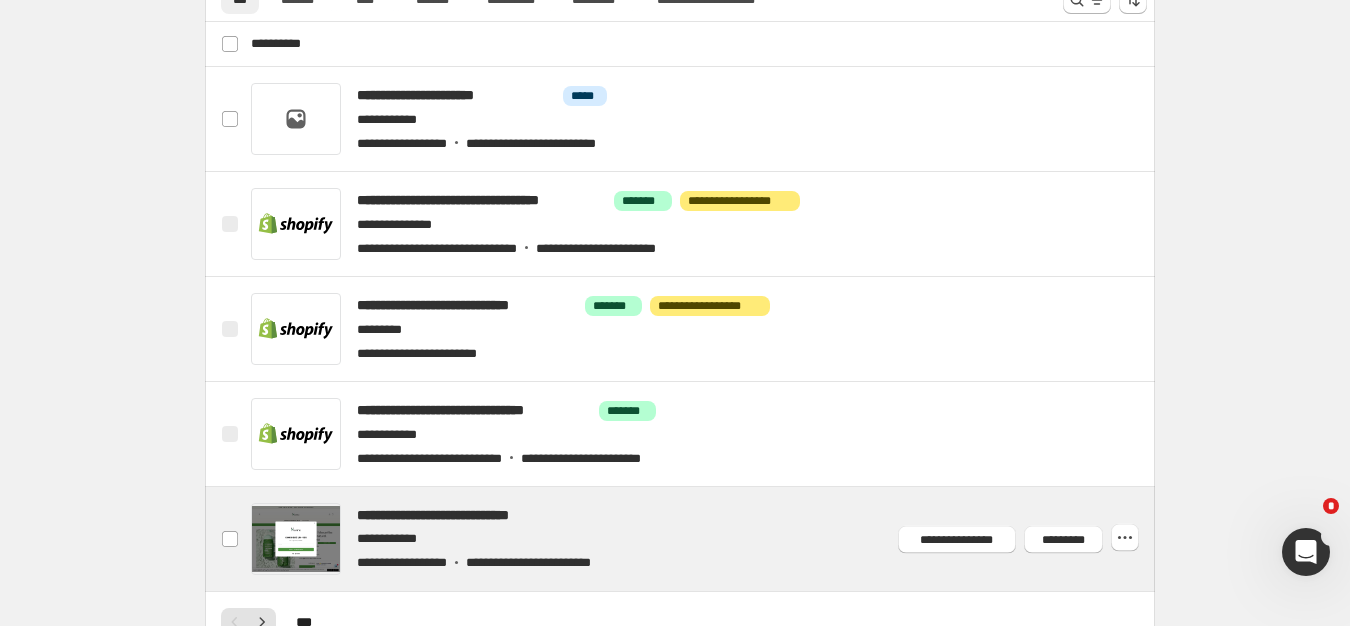 click at bounding box center (704, 539) 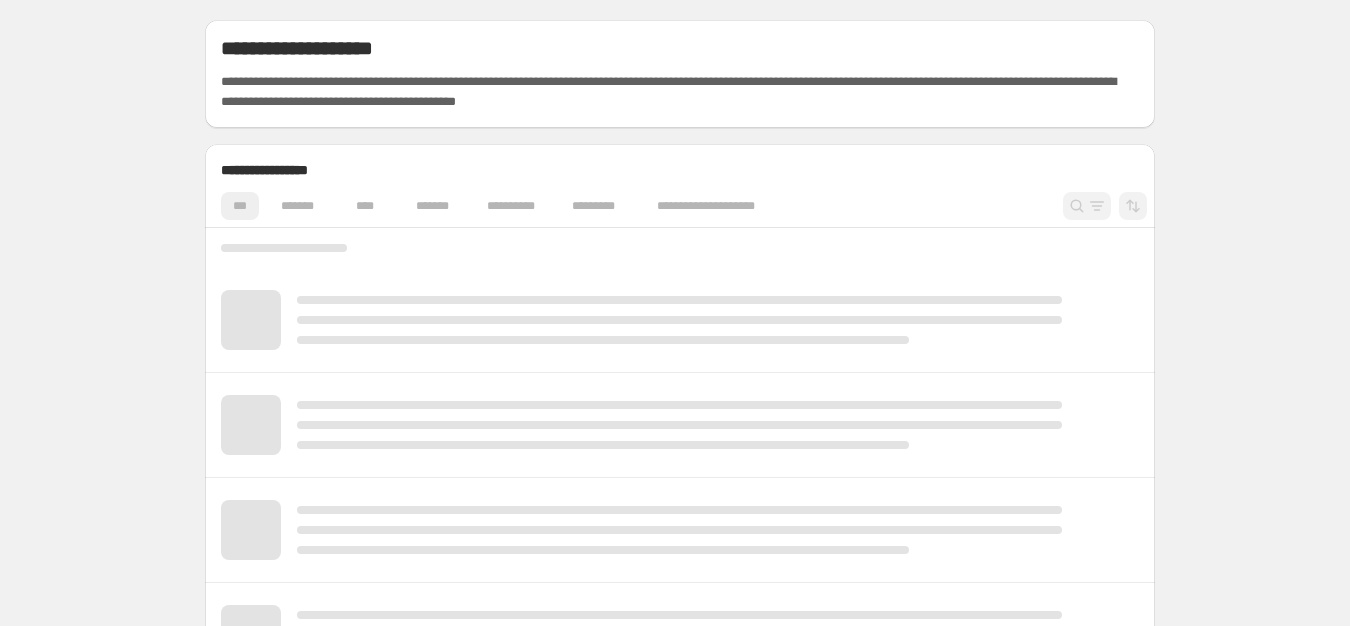 scroll, scrollTop: 0, scrollLeft: 0, axis: both 